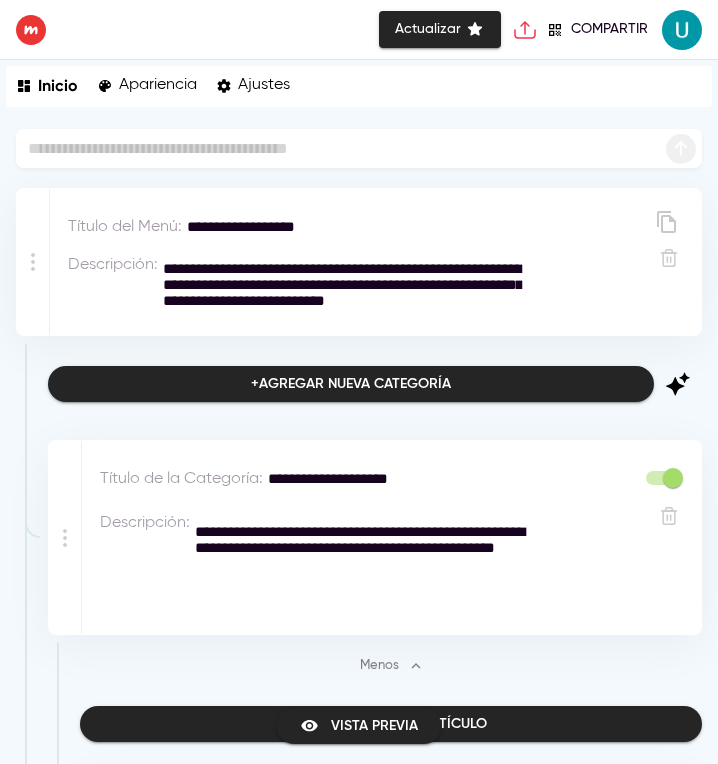 scroll, scrollTop: 0, scrollLeft: 0, axis: both 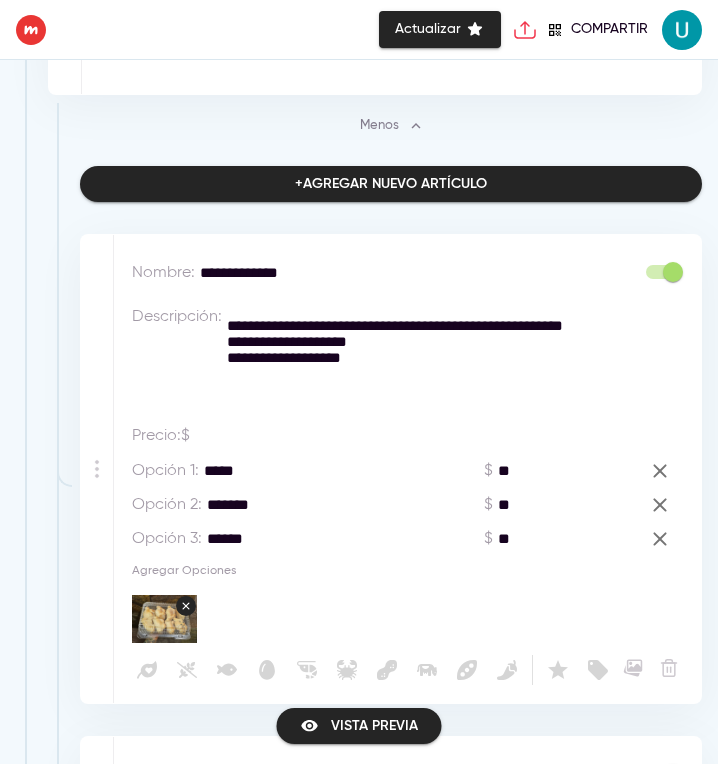 click on "Menos" at bounding box center [391, 126] 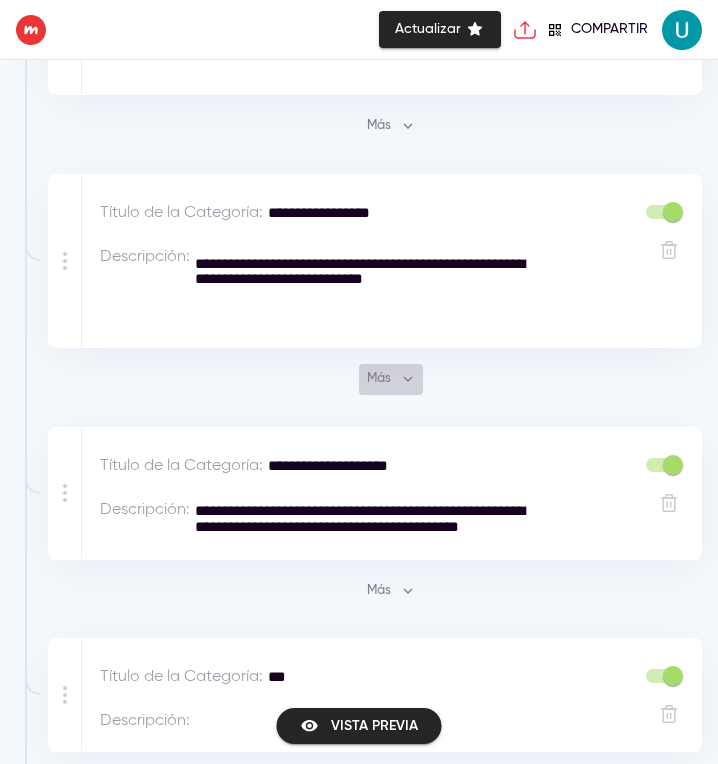 click on "Más" at bounding box center [391, 379] 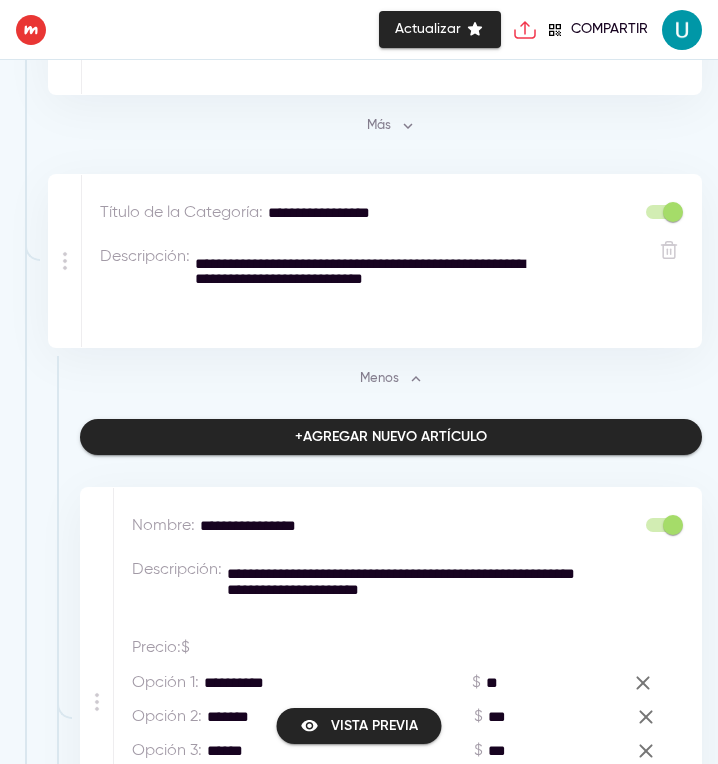 scroll, scrollTop: 6435, scrollLeft: 0, axis: vertical 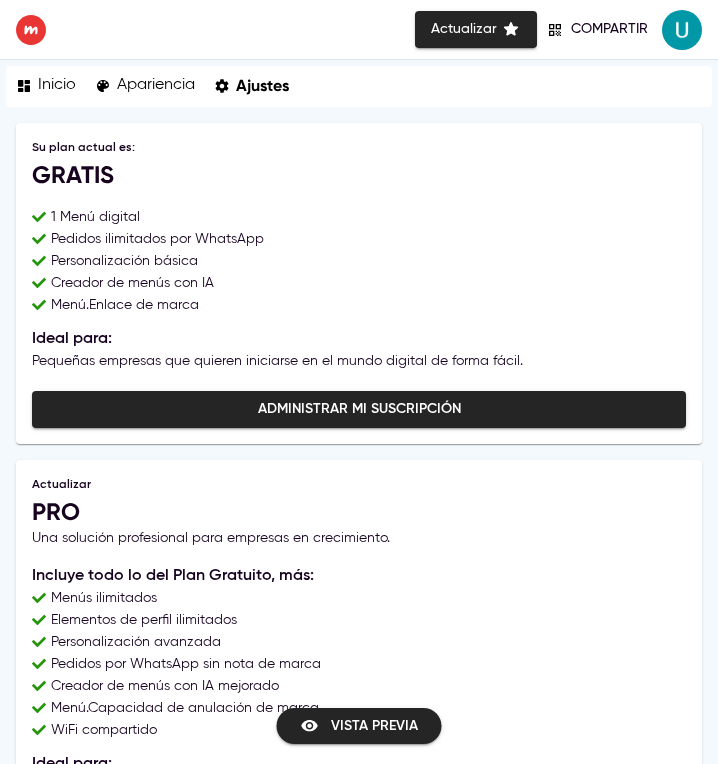 click on "Inicio" at bounding box center (46, 86) 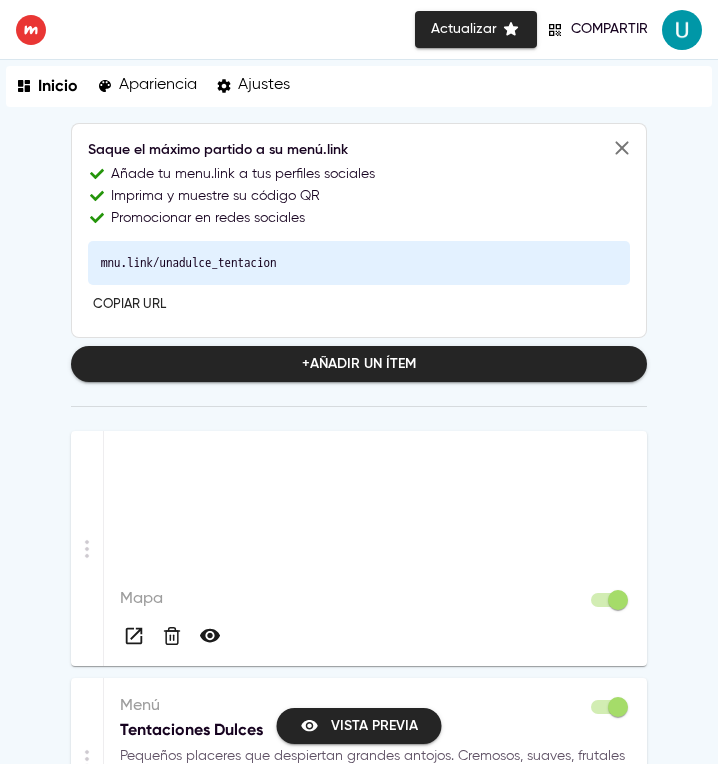 scroll, scrollTop: 0, scrollLeft: 0, axis: both 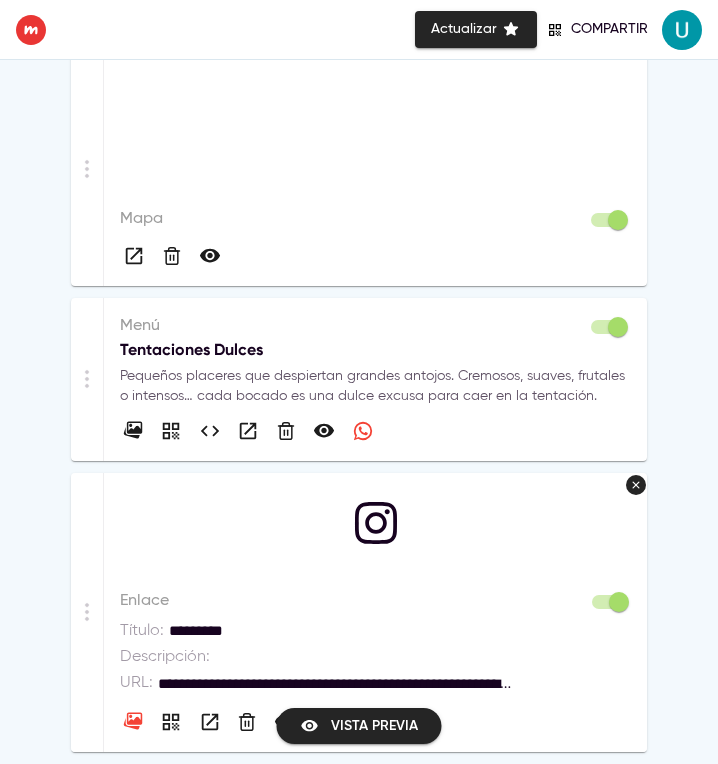 click on "Tentaciones Dulces" at bounding box center (375, 350) 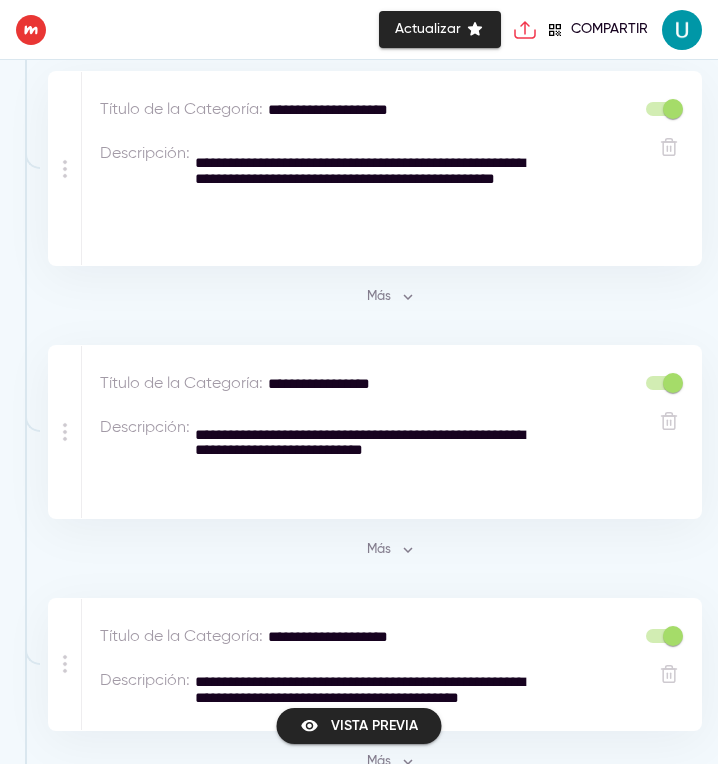scroll, scrollTop: 371, scrollLeft: 0, axis: vertical 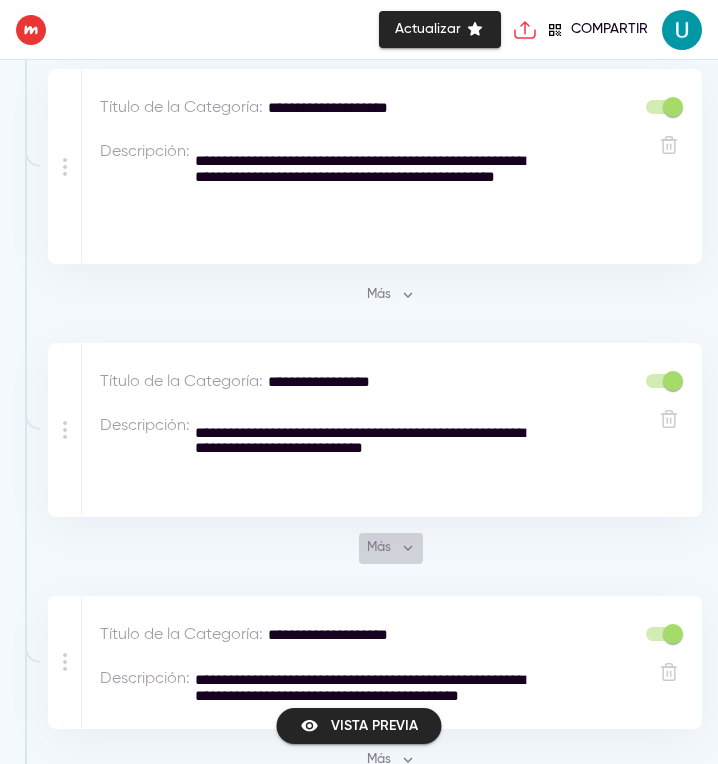 click on "Más" at bounding box center (391, 548) 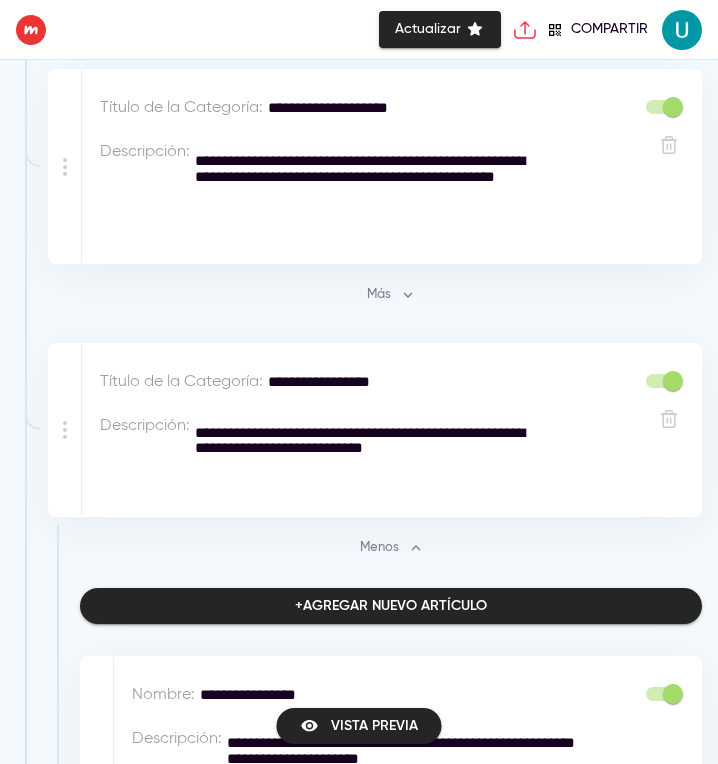 scroll, scrollTop: 6435, scrollLeft: 0, axis: vertical 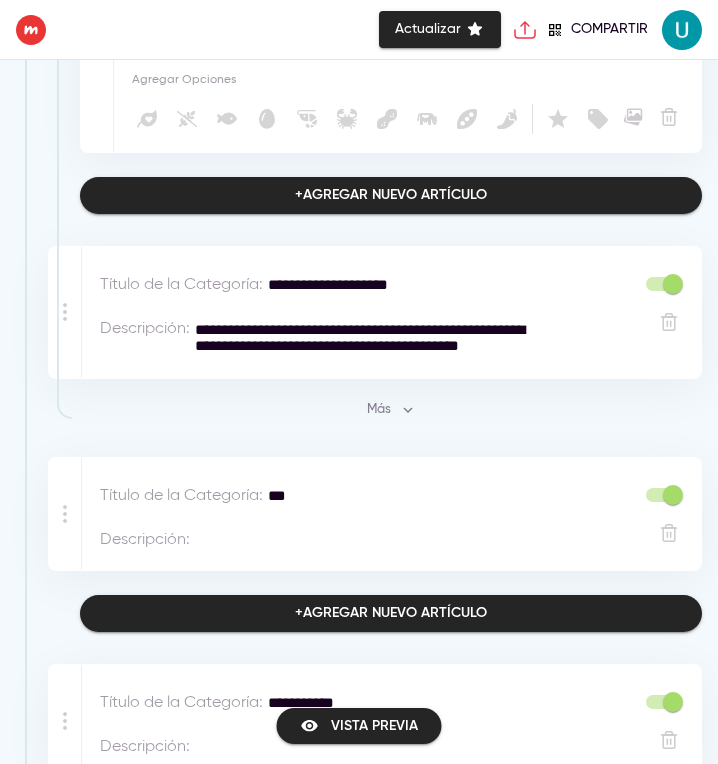 click on "**********" at bounding box center [396, -113] 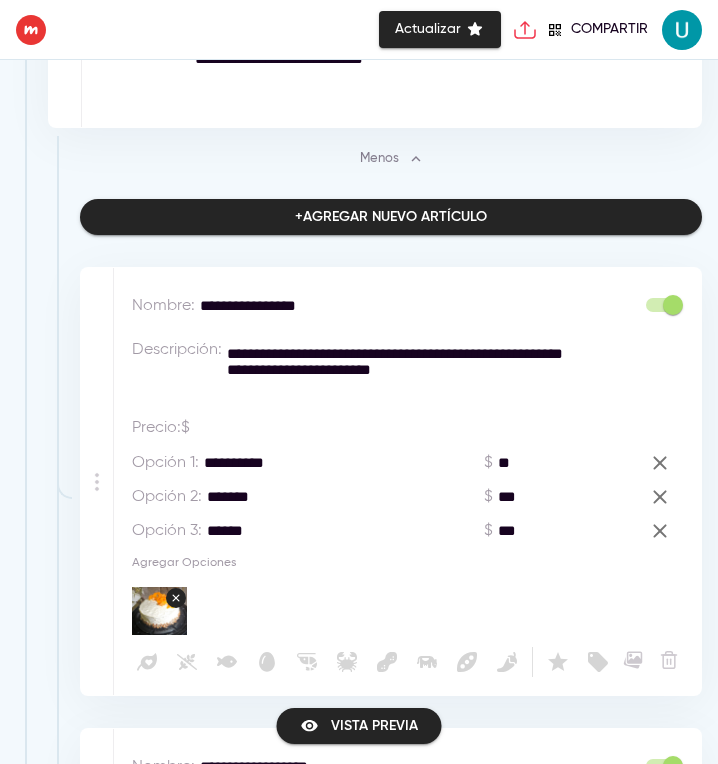scroll, scrollTop: 763, scrollLeft: 0, axis: vertical 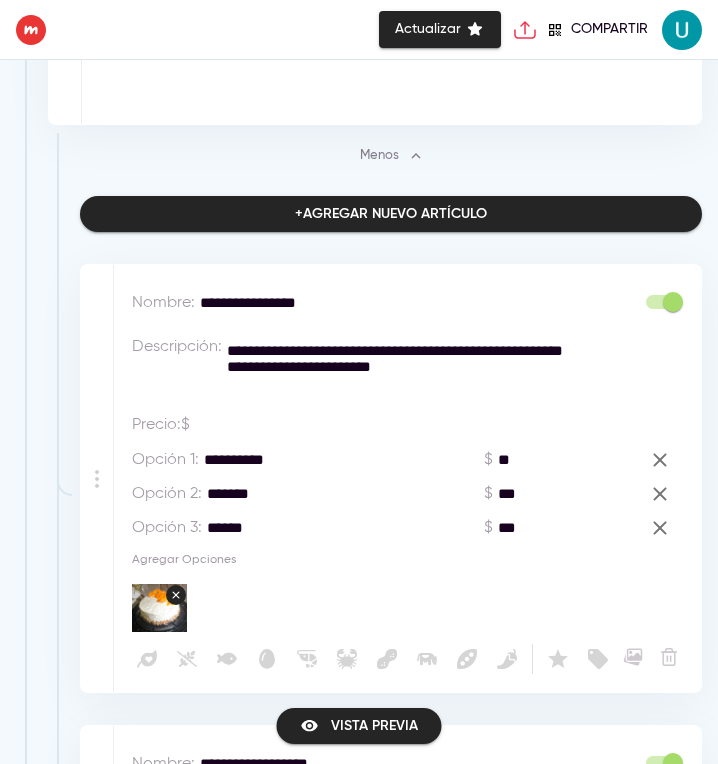 click on "**********" at bounding box center (396, 367) 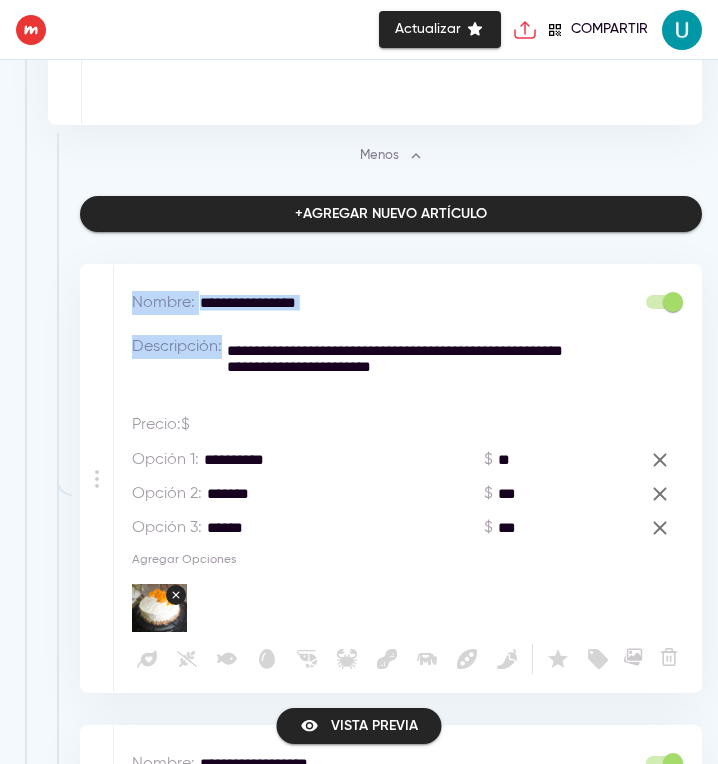 drag, startPoint x: 56, startPoint y: 471, endPoint x: 340, endPoint y: 404, distance: 291.79617 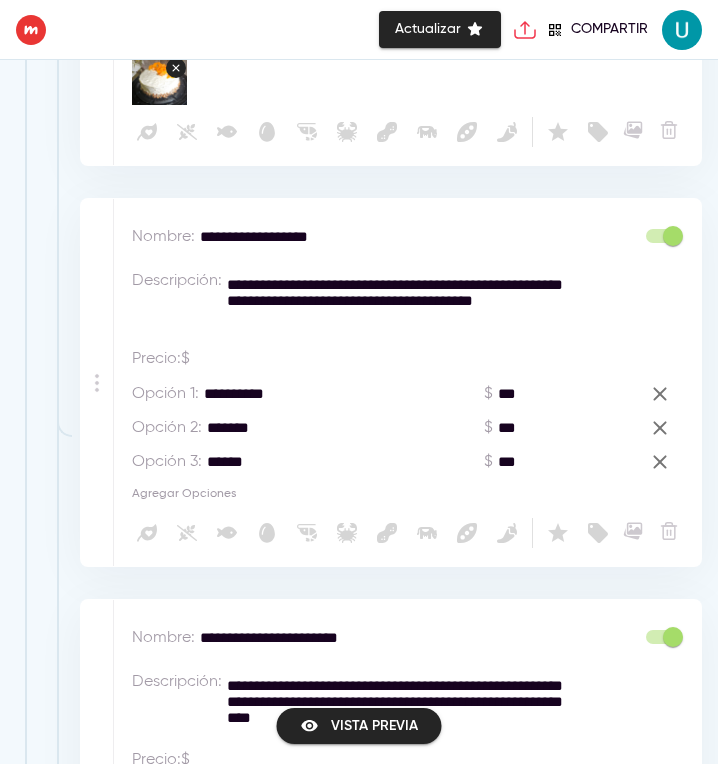 scroll, scrollTop: 1291, scrollLeft: 0, axis: vertical 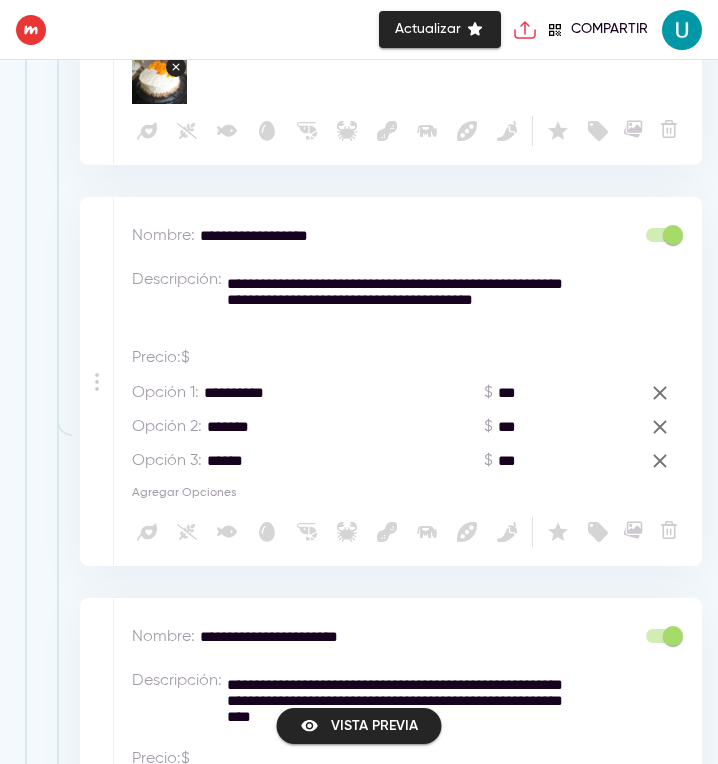 click on "**********" at bounding box center (396, 300) 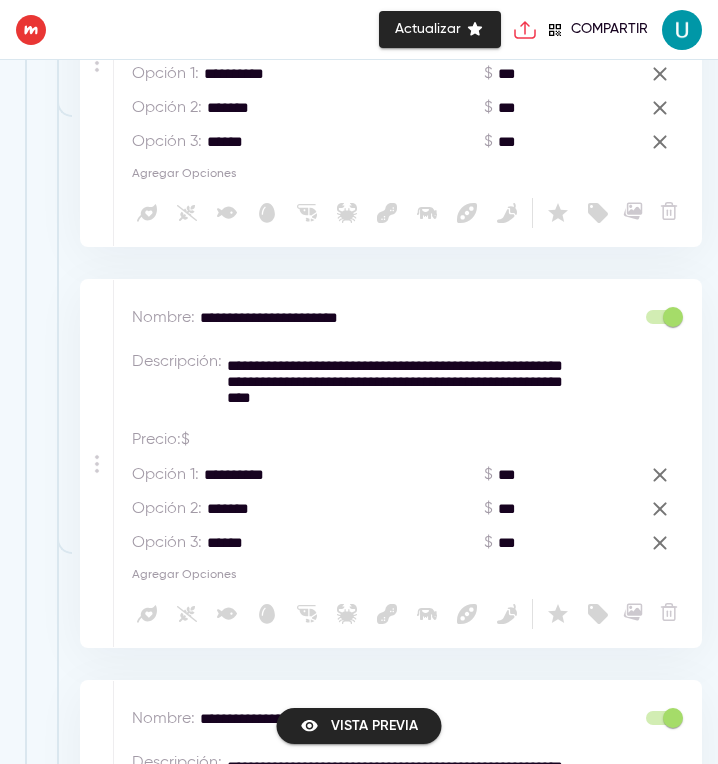 scroll, scrollTop: 1616, scrollLeft: 0, axis: vertical 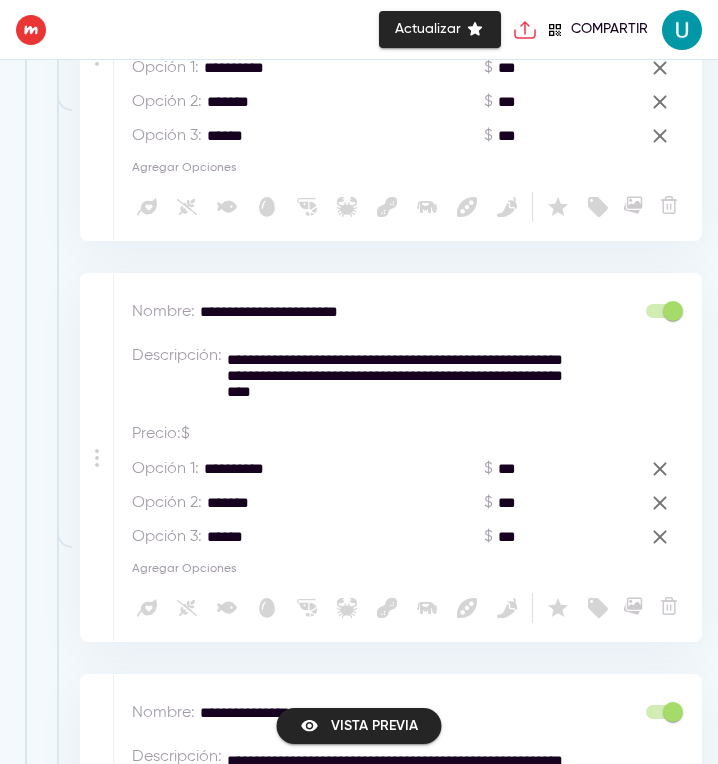 click on "**********" at bounding box center [396, 376] 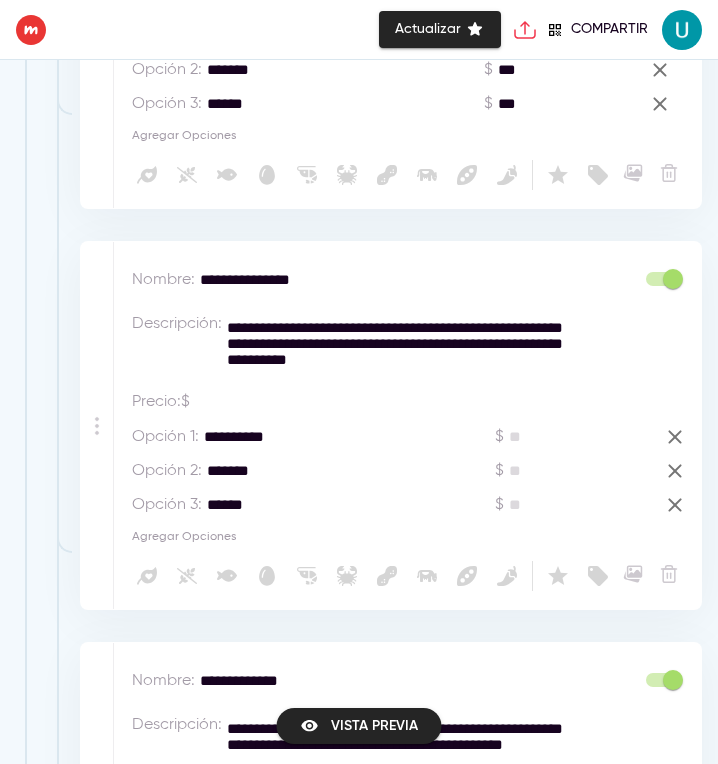 scroll, scrollTop: 2050, scrollLeft: 0, axis: vertical 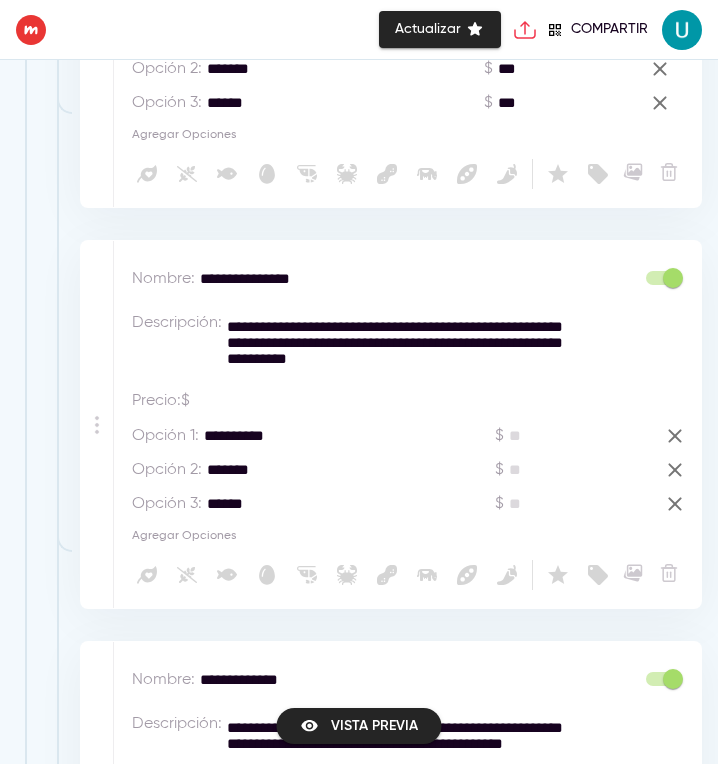 click on "**********" at bounding box center (396, 343) 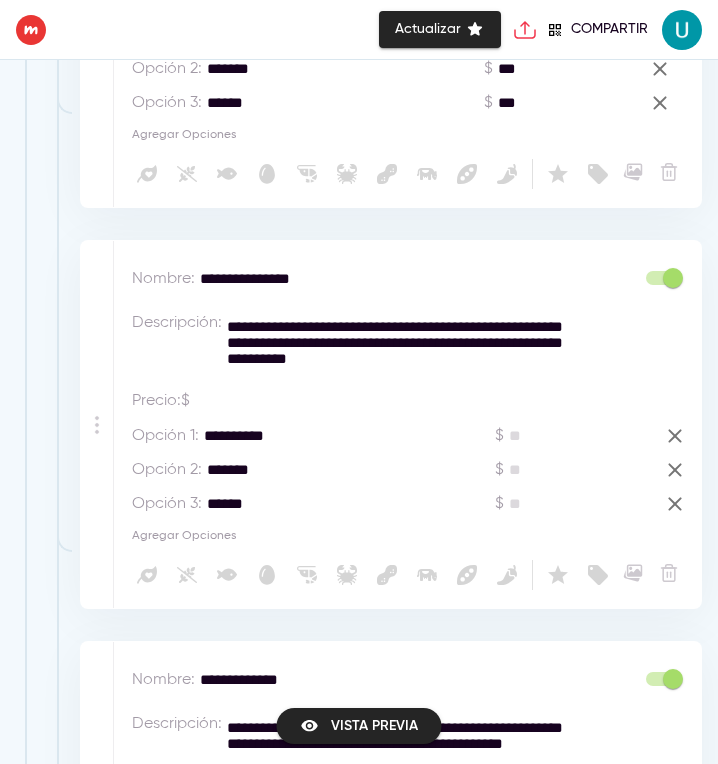 click on "**********" at bounding box center (396, 343) 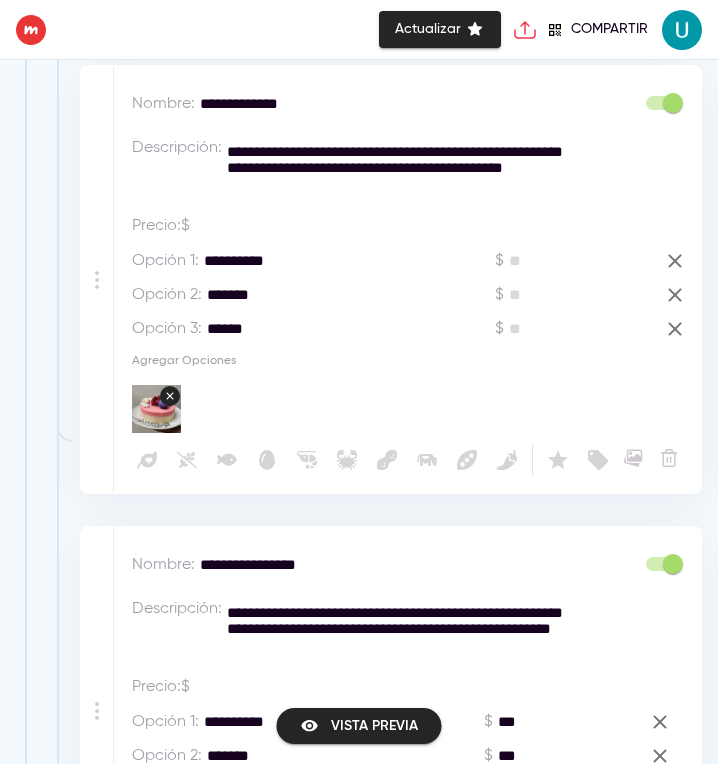 scroll, scrollTop: 2627, scrollLeft: 0, axis: vertical 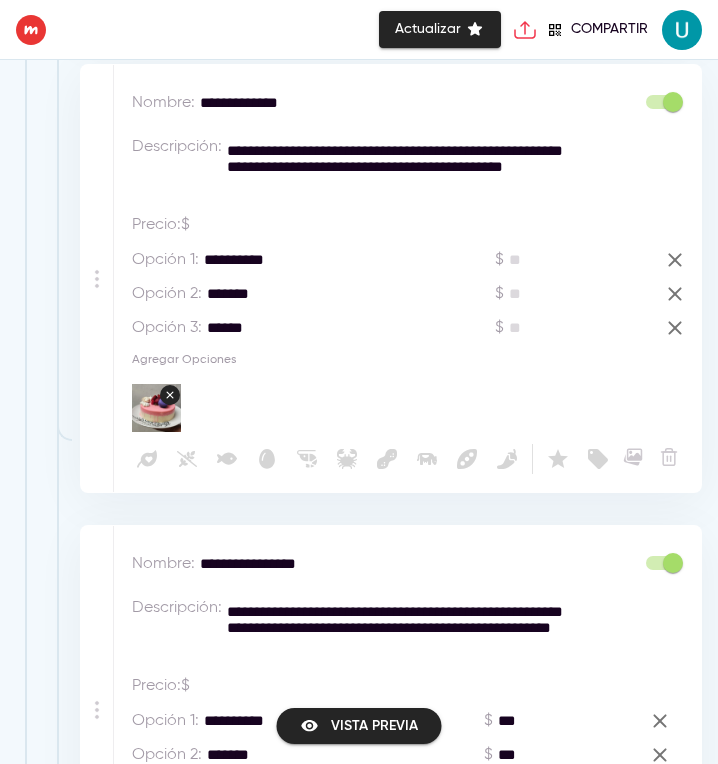 click on "**********" at bounding box center [396, 167] 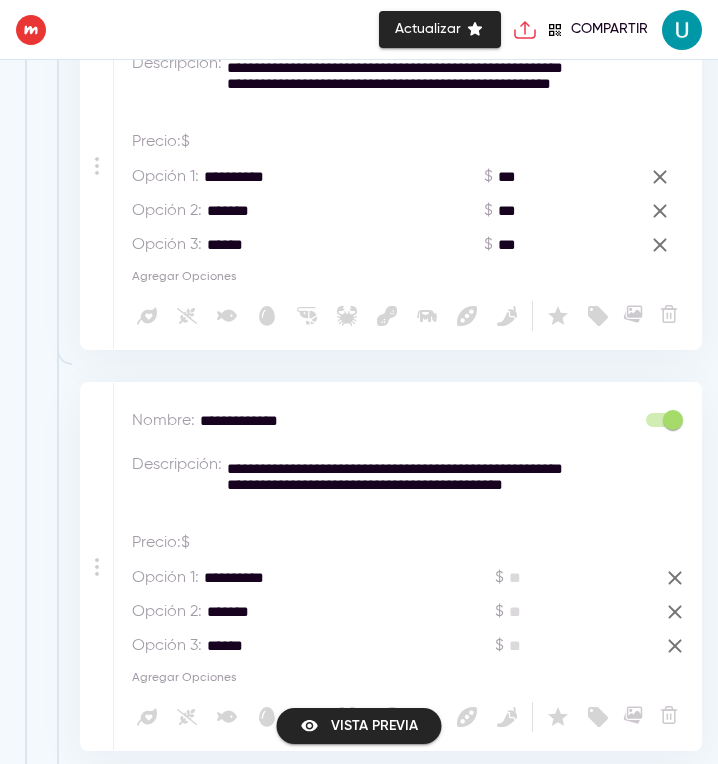 scroll, scrollTop: 3173, scrollLeft: 0, axis: vertical 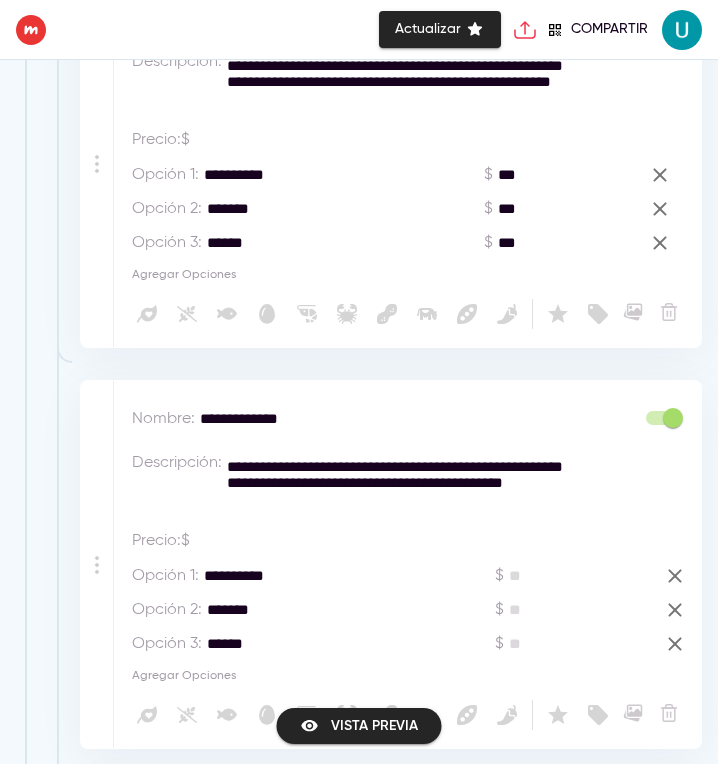 click on "**********" at bounding box center (396, 82) 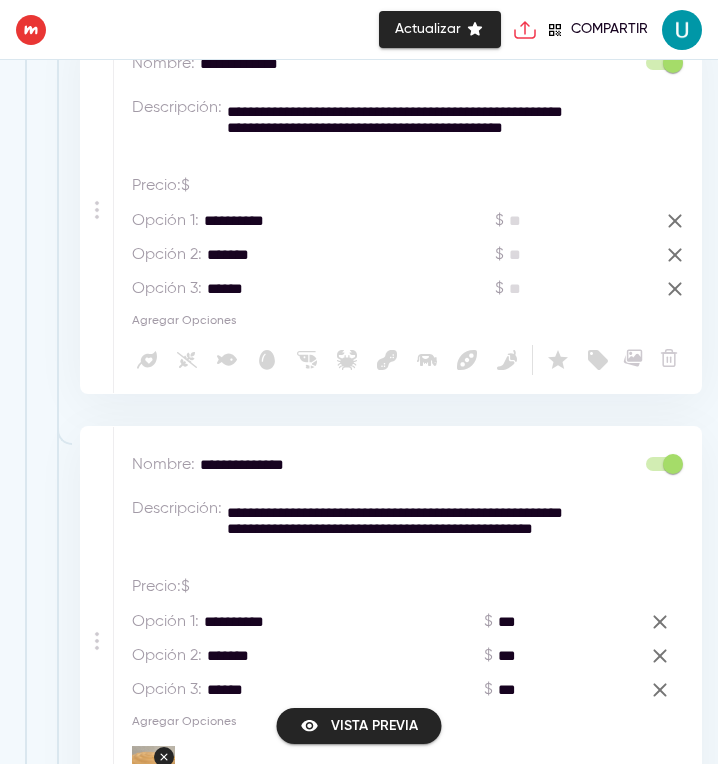 scroll, scrollTop: 3536, scrollLeft: 0, axis: vertical 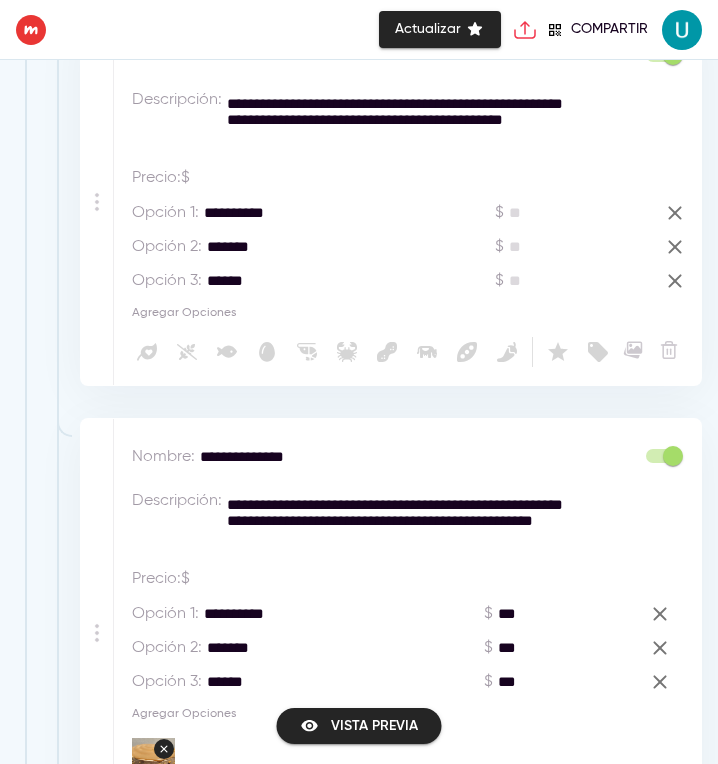 click on "**********" at bounding box center [396, 120] 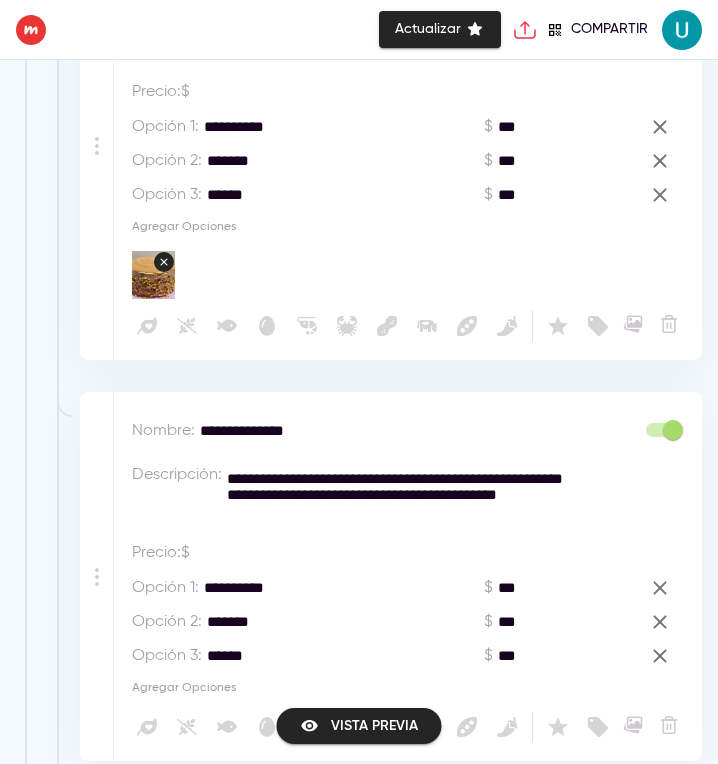 scroll, scrollTop: 4027, scrollLeft: 0, axis: vertical 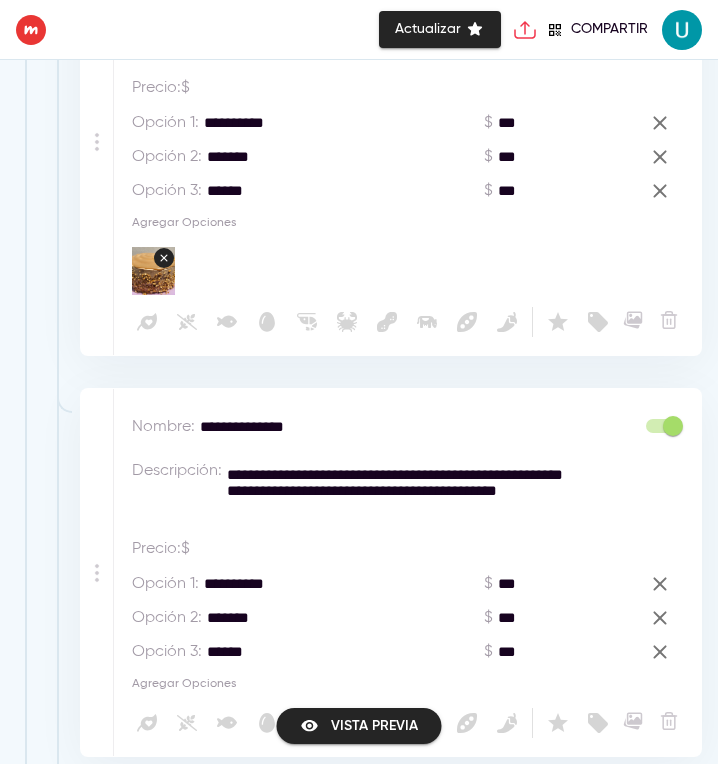 click on "**********" at bounding box center (396, 30) 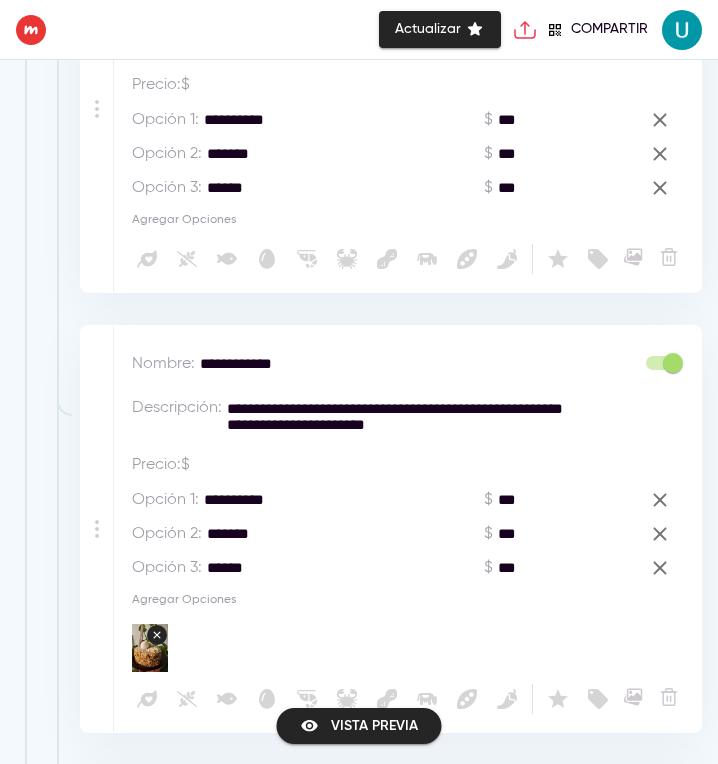 scroll, scrollTop: 4493, scrollLeft: 0, axis: vertical 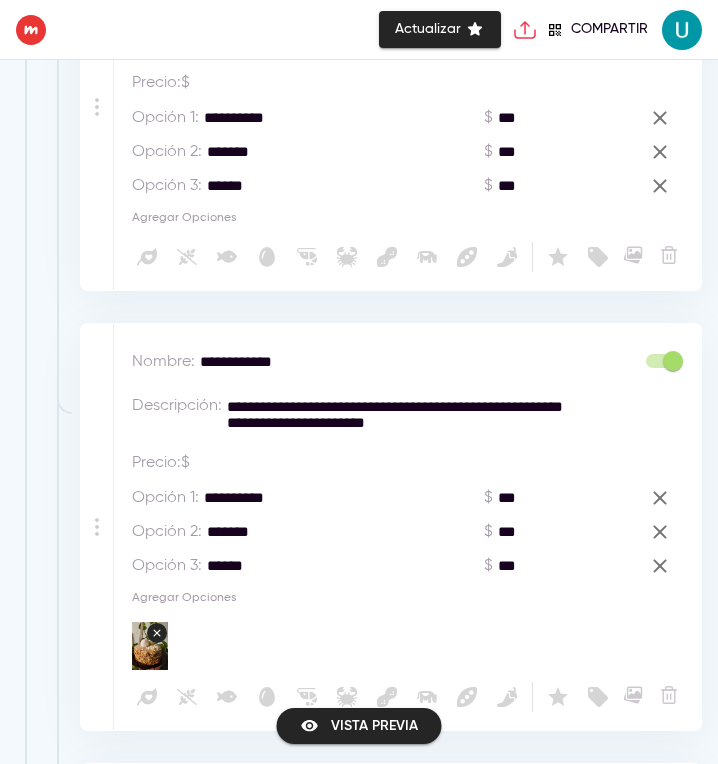 click on "**********" at bounding box center (396, 25) 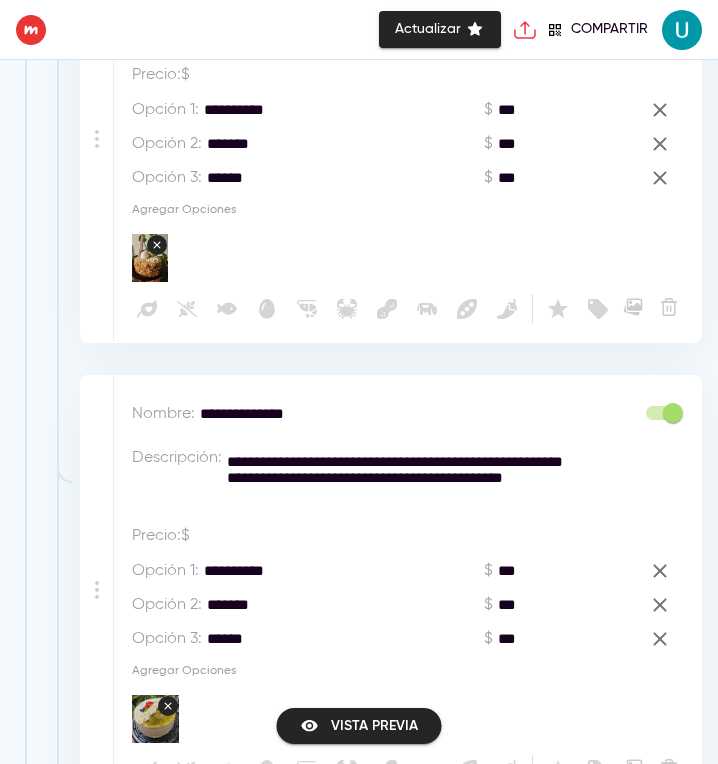 scroll, scrollTop: 4895, scrollLeft: 0, axis: vertical 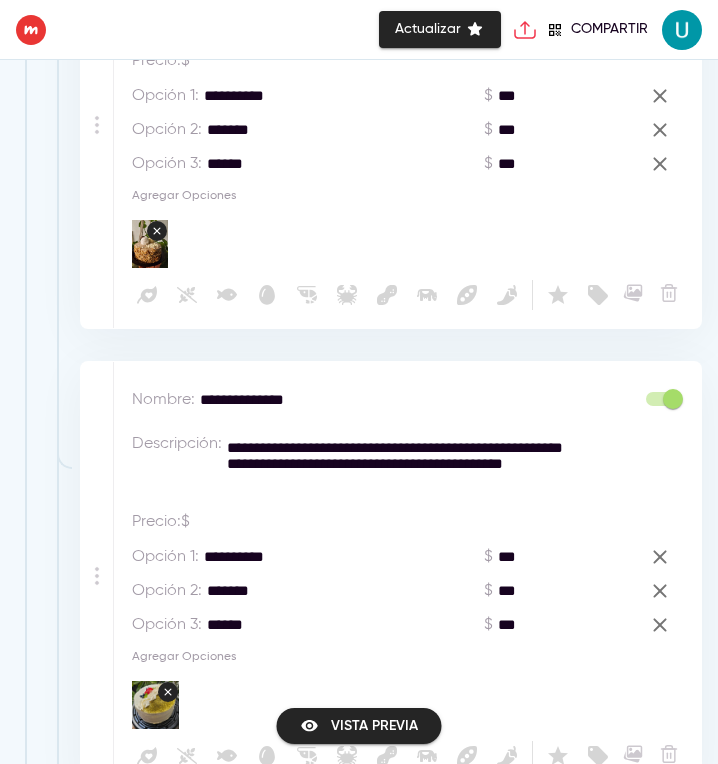 click on "**********" at bounding box center [396, 13] 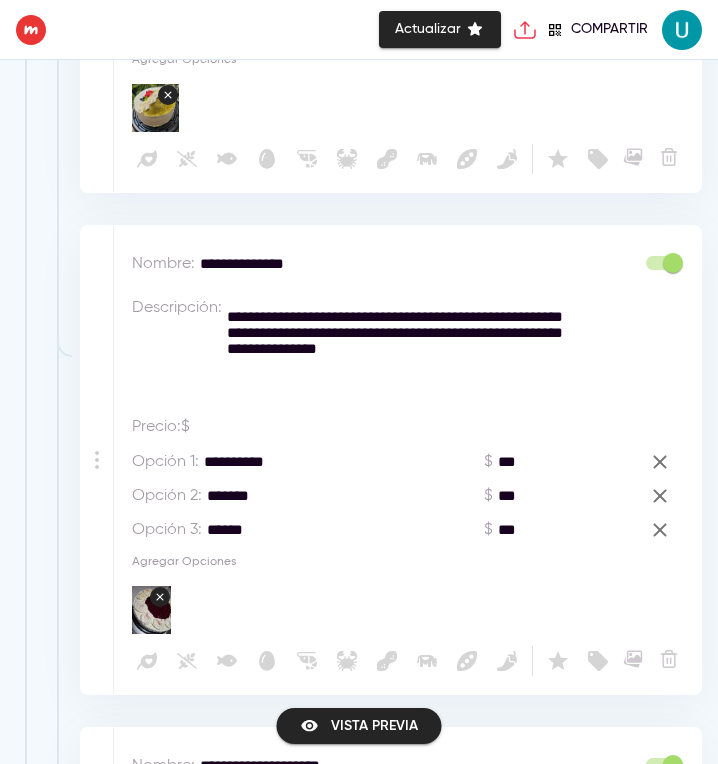 scroll, scrollTop: 5496, scrollLeft: 0, axis: vertical 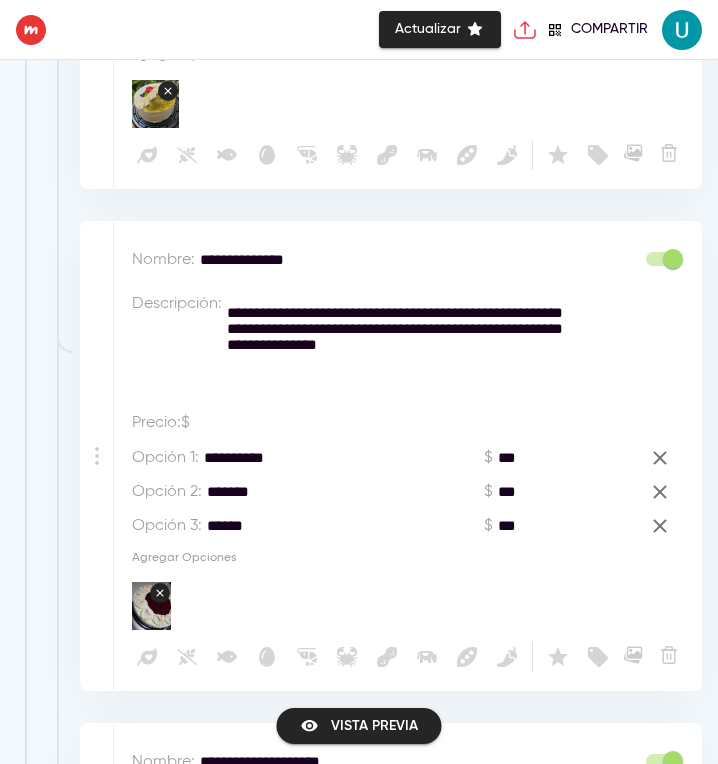 click on "**********" at bounding box center (396, -137) 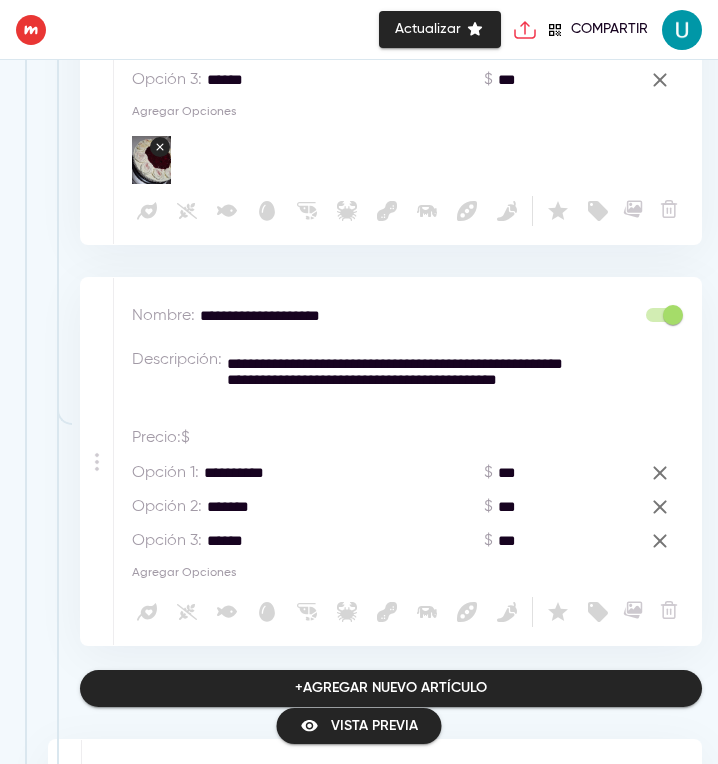 scroll, scrollTop: 5943, scrollLeft: 0, axis: vertical 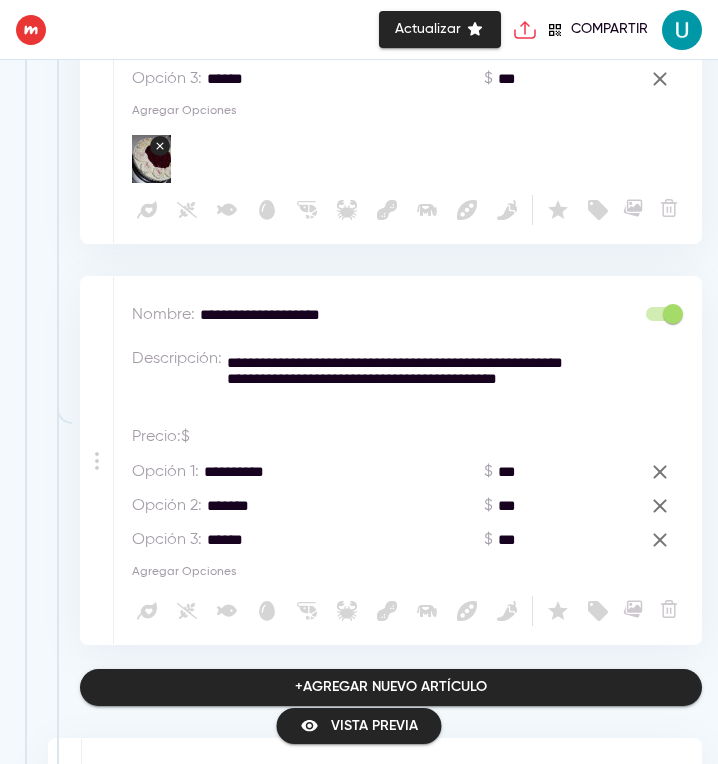 click on "**********" at bounding box center (396, -103) 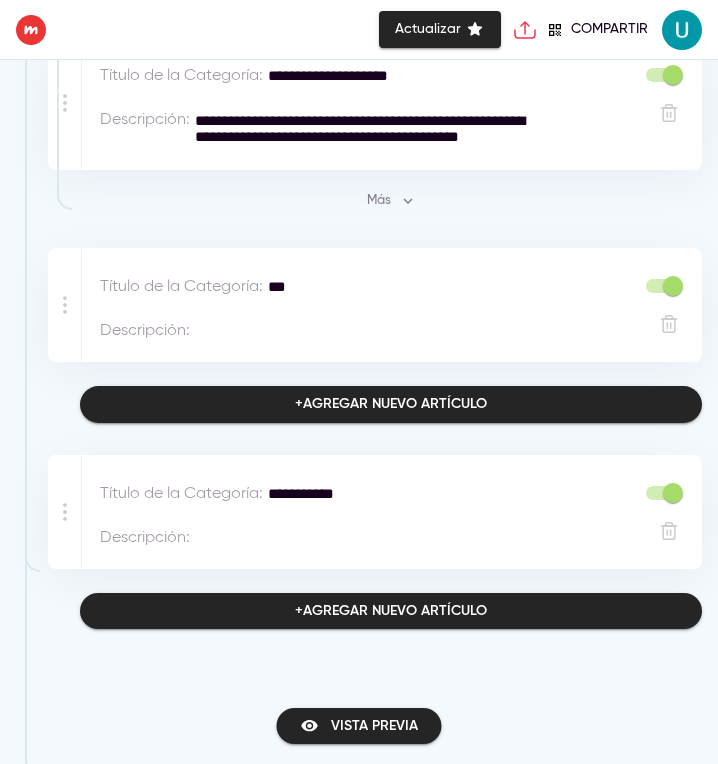 scroll, scrollTop: 6439, scrollLeft: 0, axis: vertical 